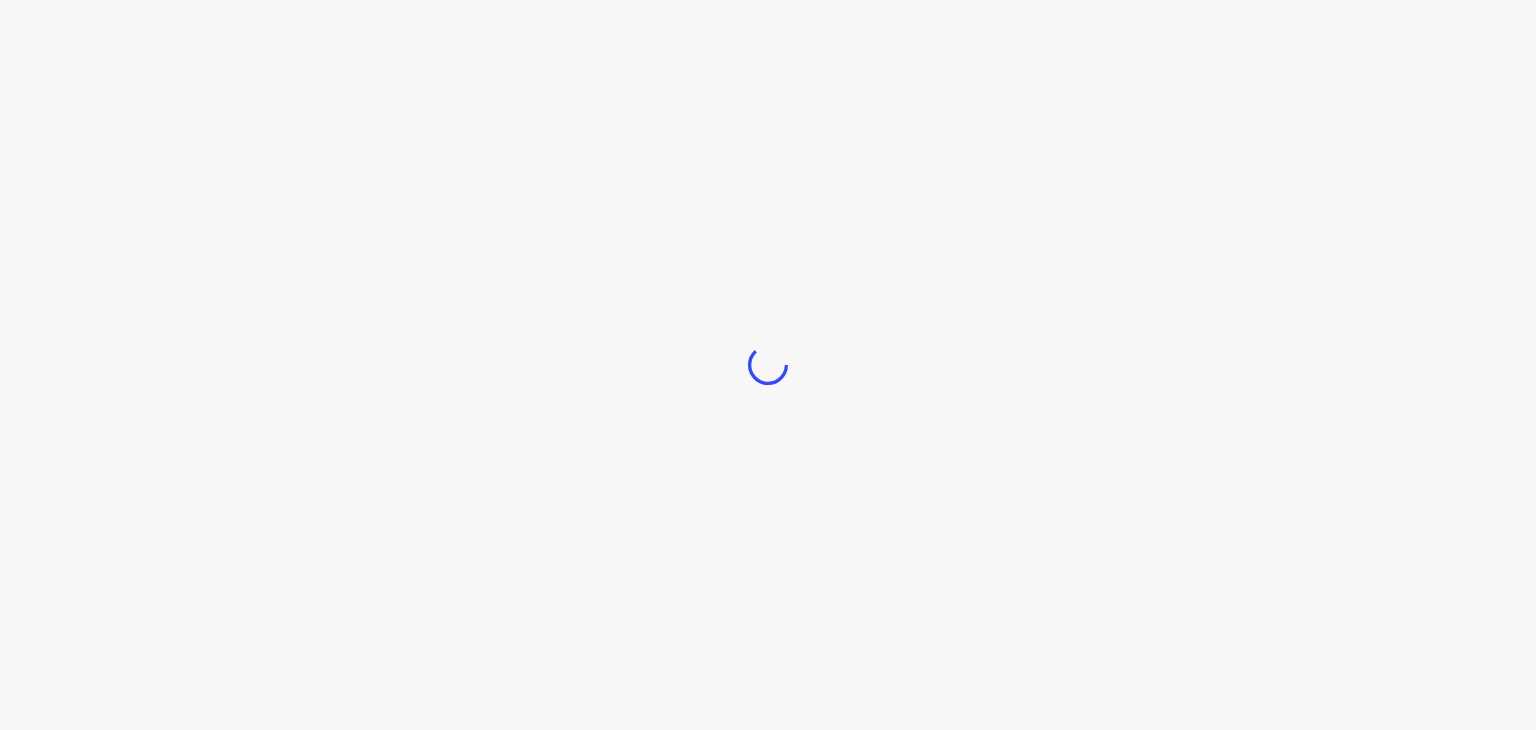 scroll, scrollTop: 0, scrollLeft: 0, axis: both 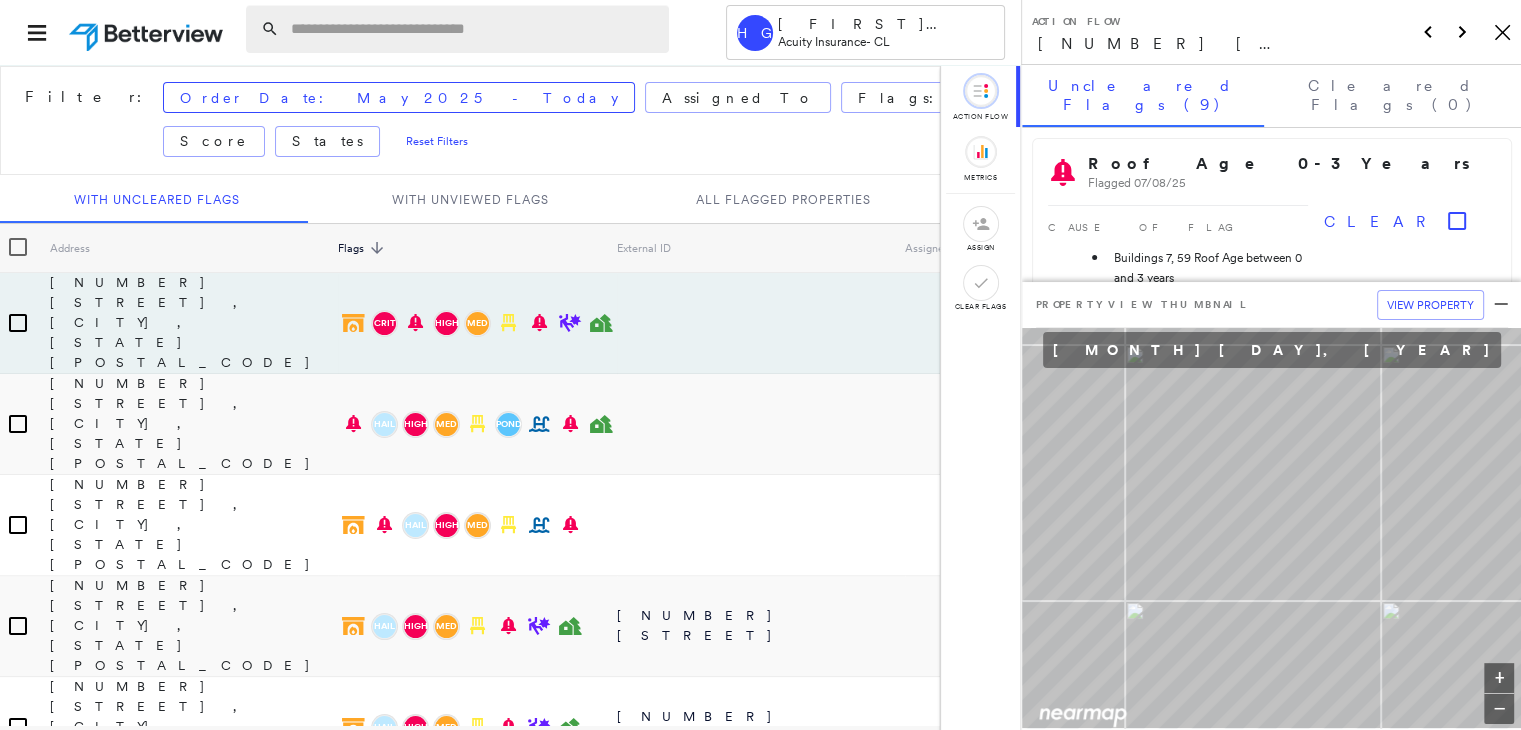 click at bounding box center (474, 29) 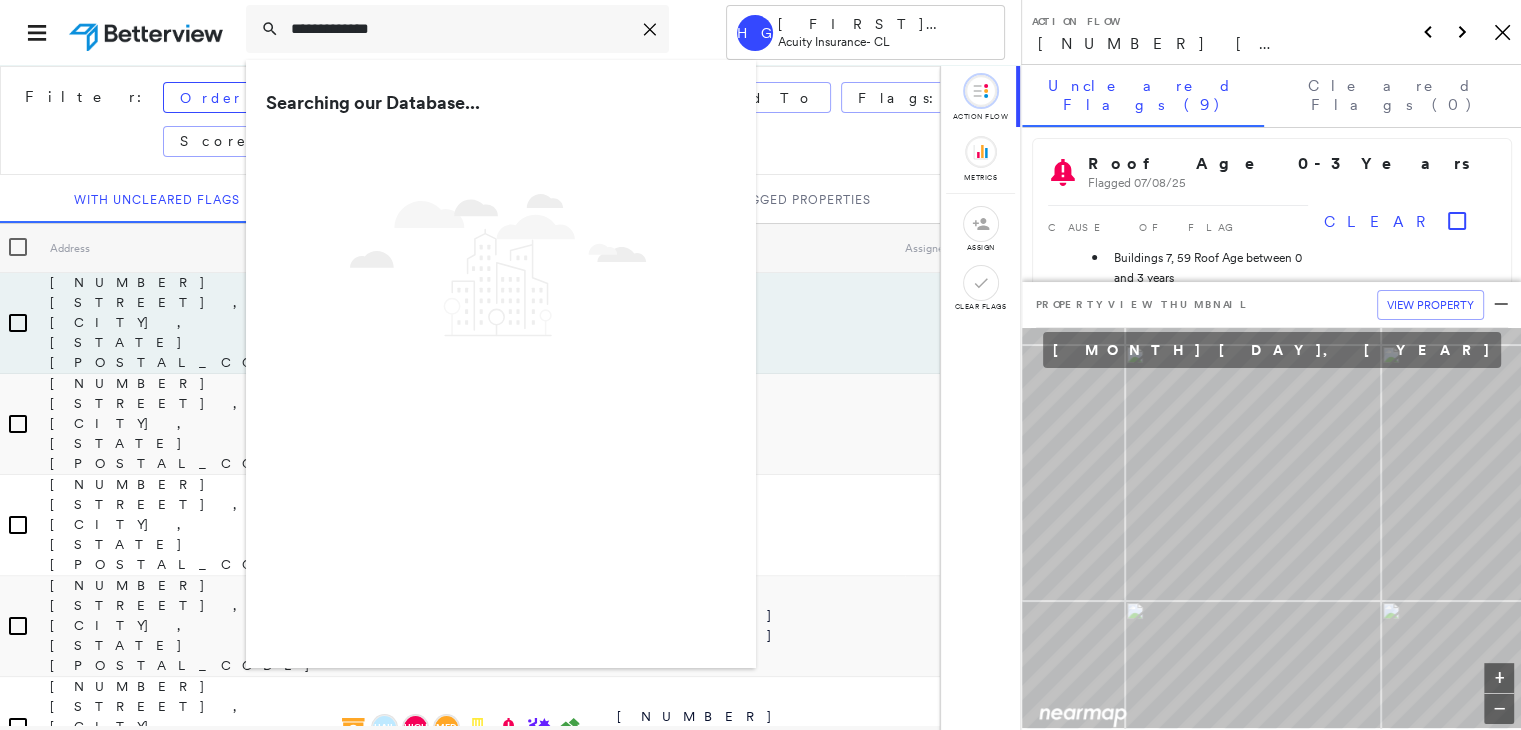 type on "**********" 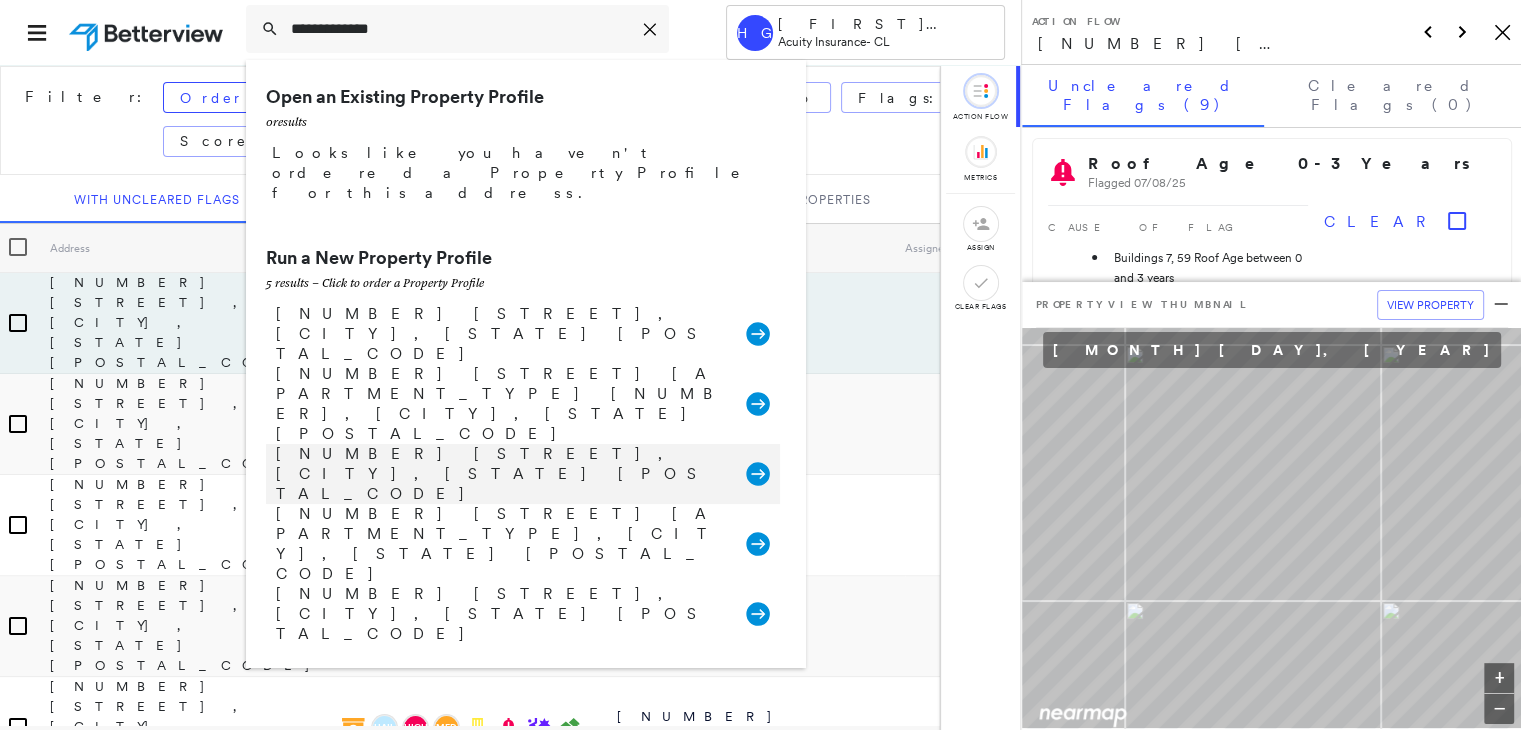 click 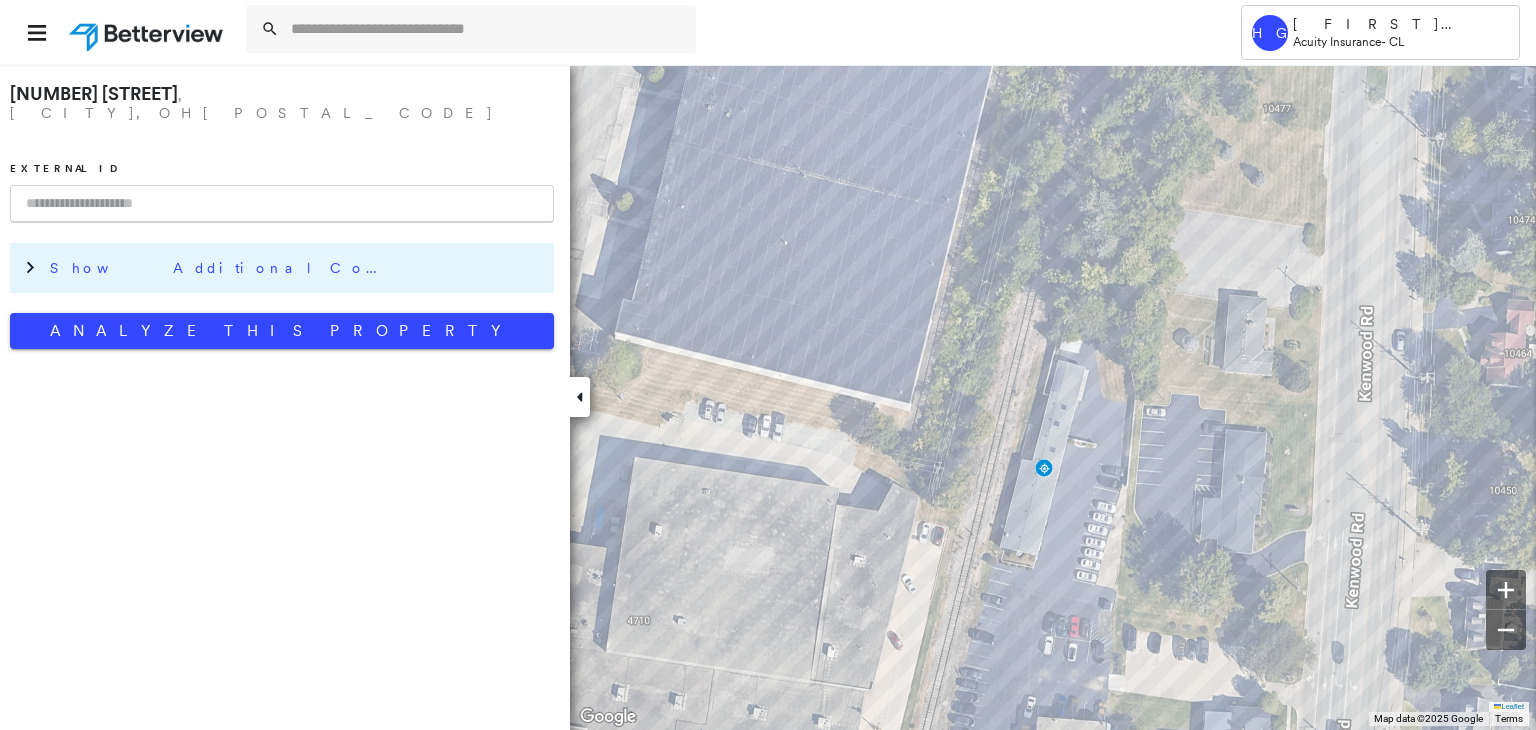 click on "Show Additional Company Data" at bounding box center (215, 268) 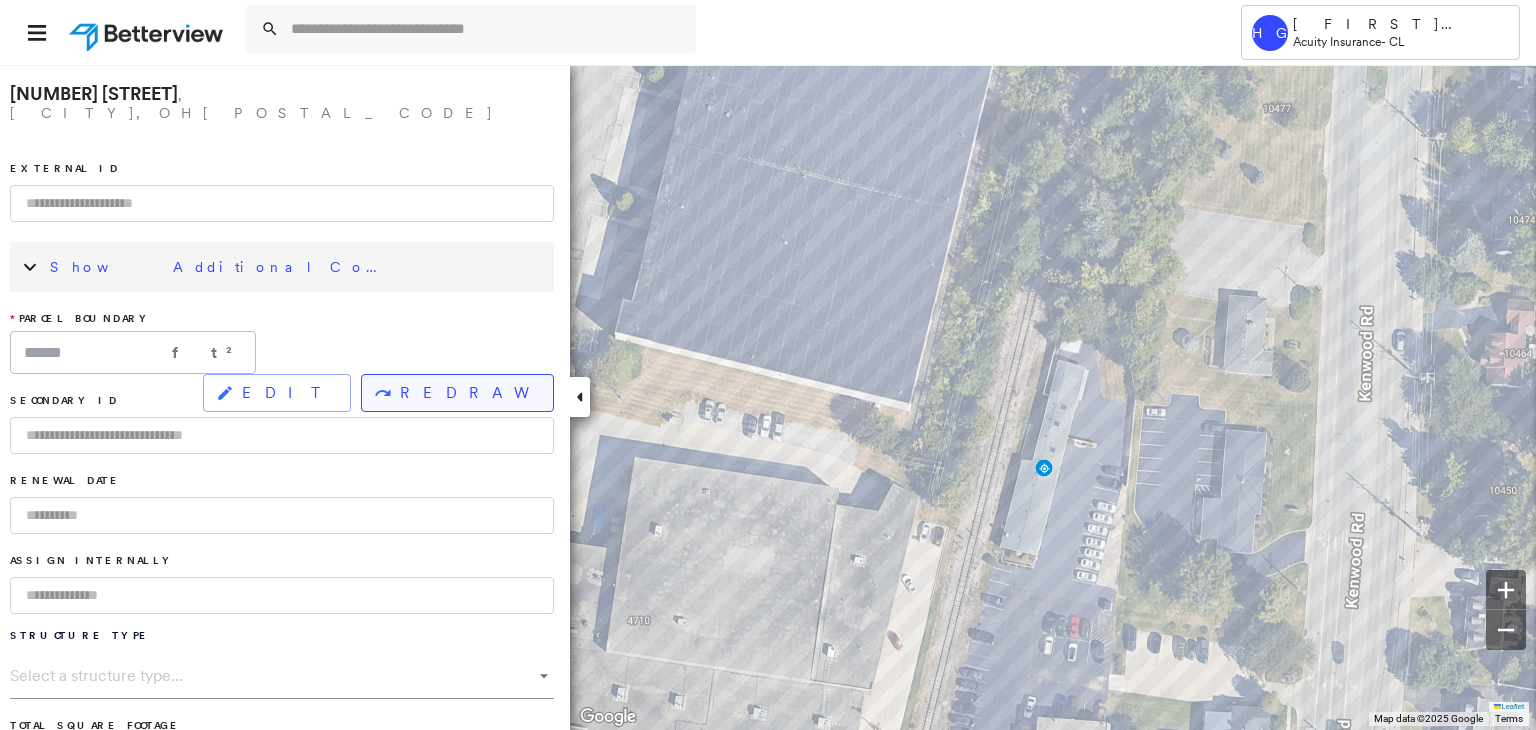 click on "REDRAW" at bounding box center [468, 393] 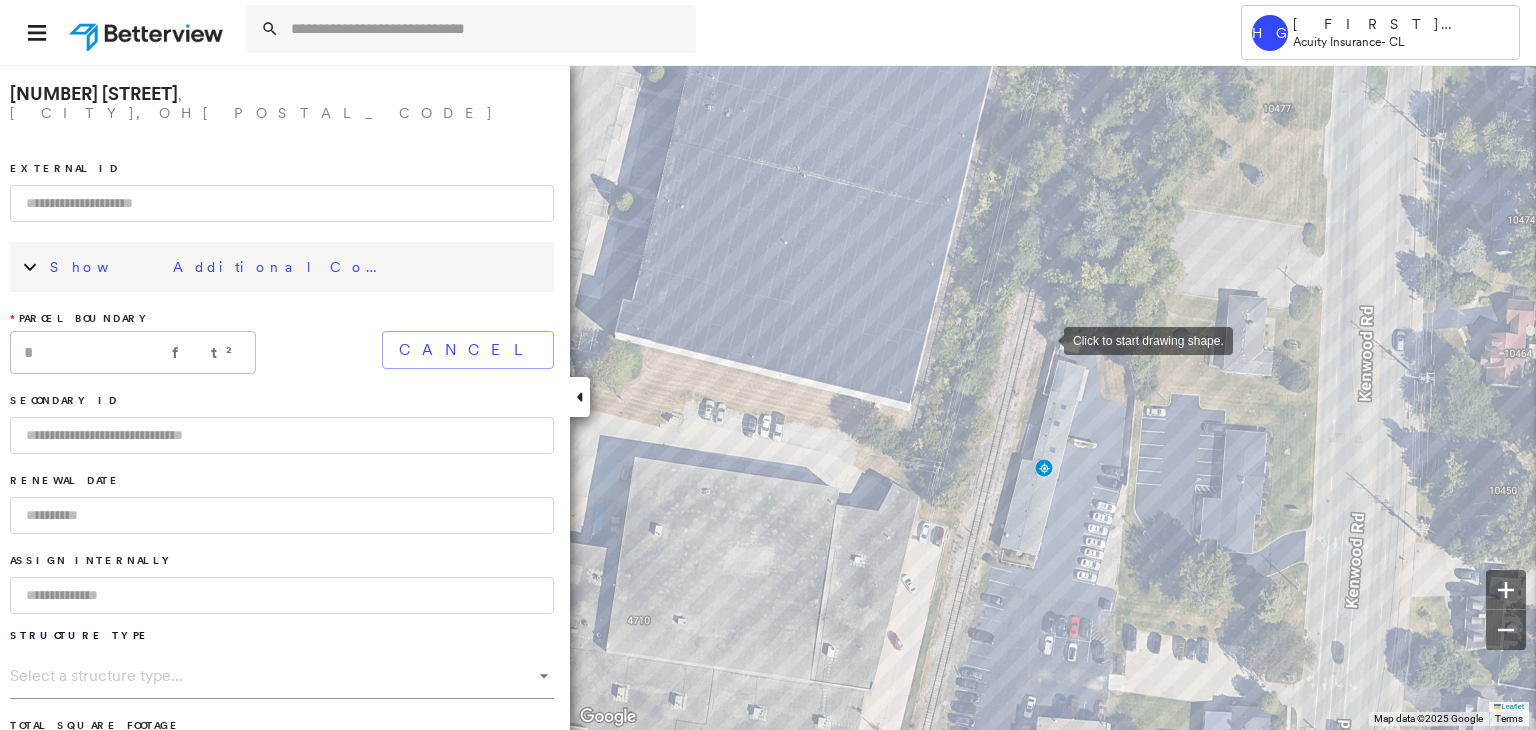 click at bounding box center [1044, 339] 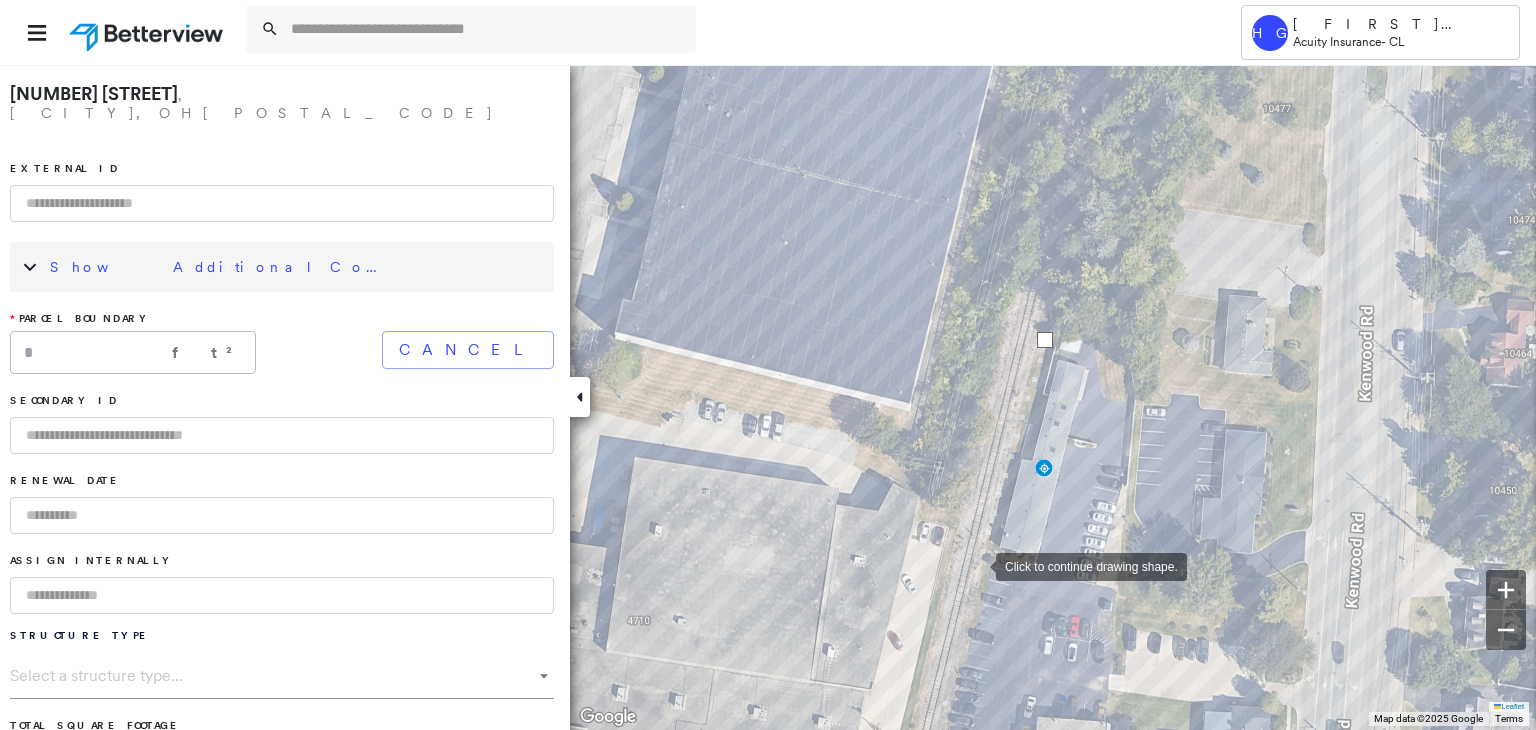 click at bounding box center [976, 565] 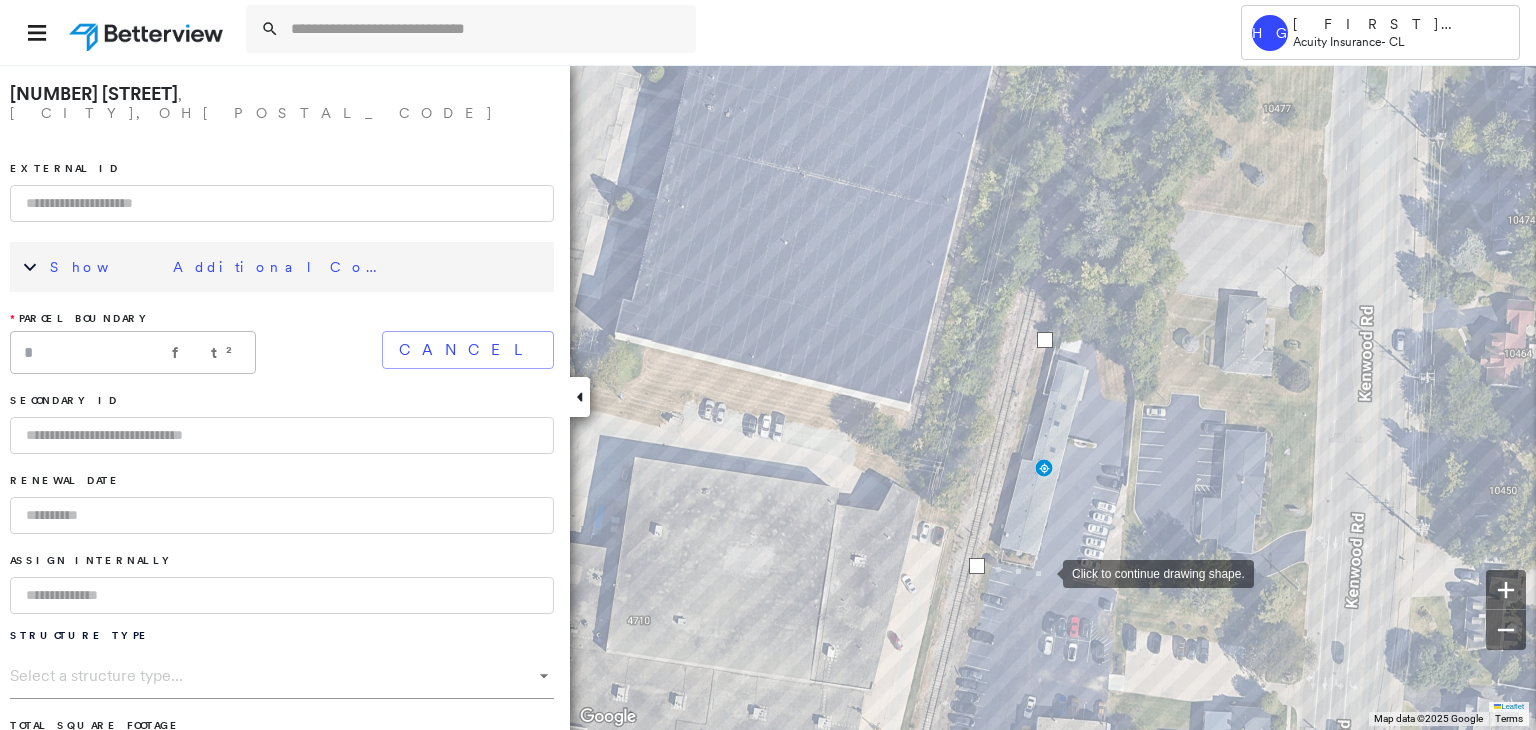 click at bounding box center (1043, 572) 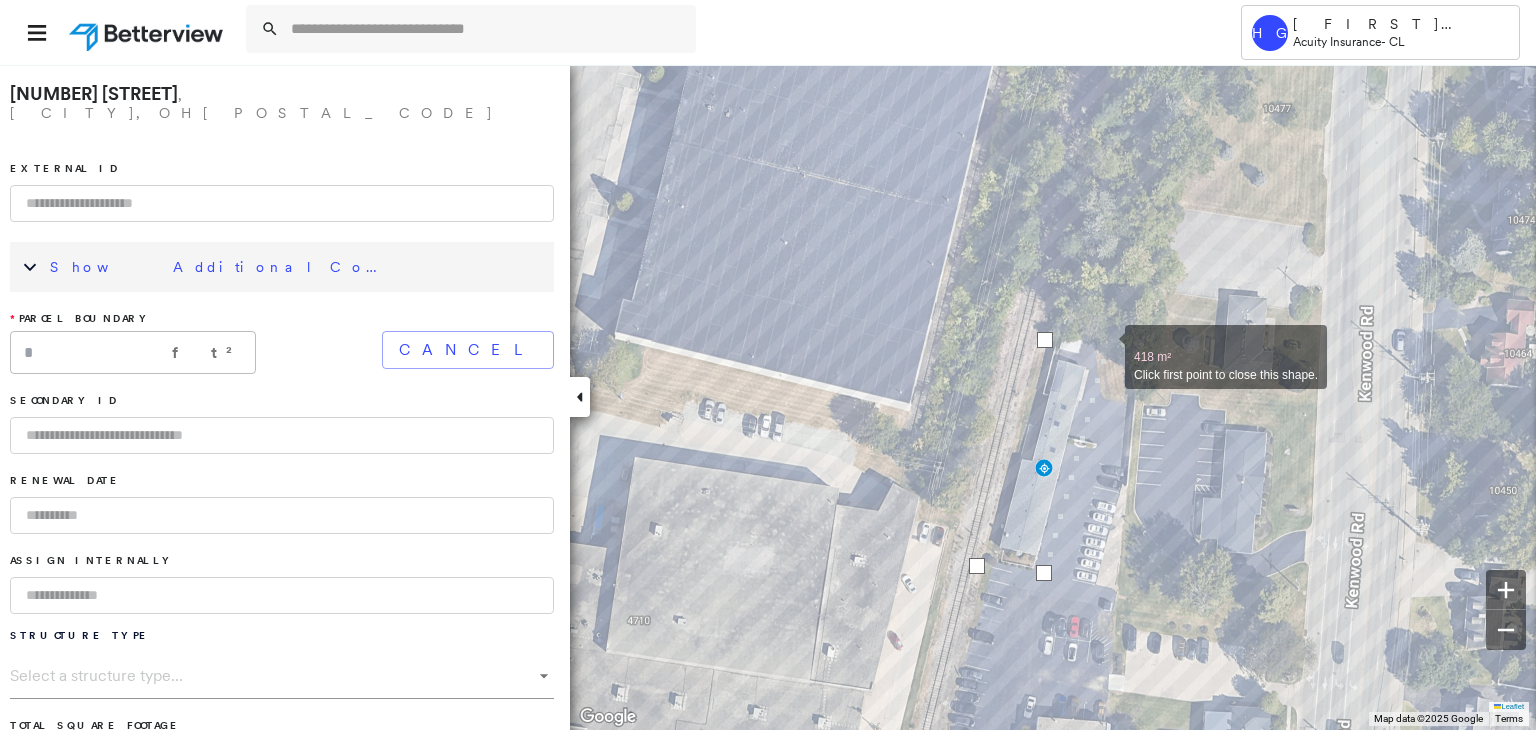 click at bounding box center [1105, 346] 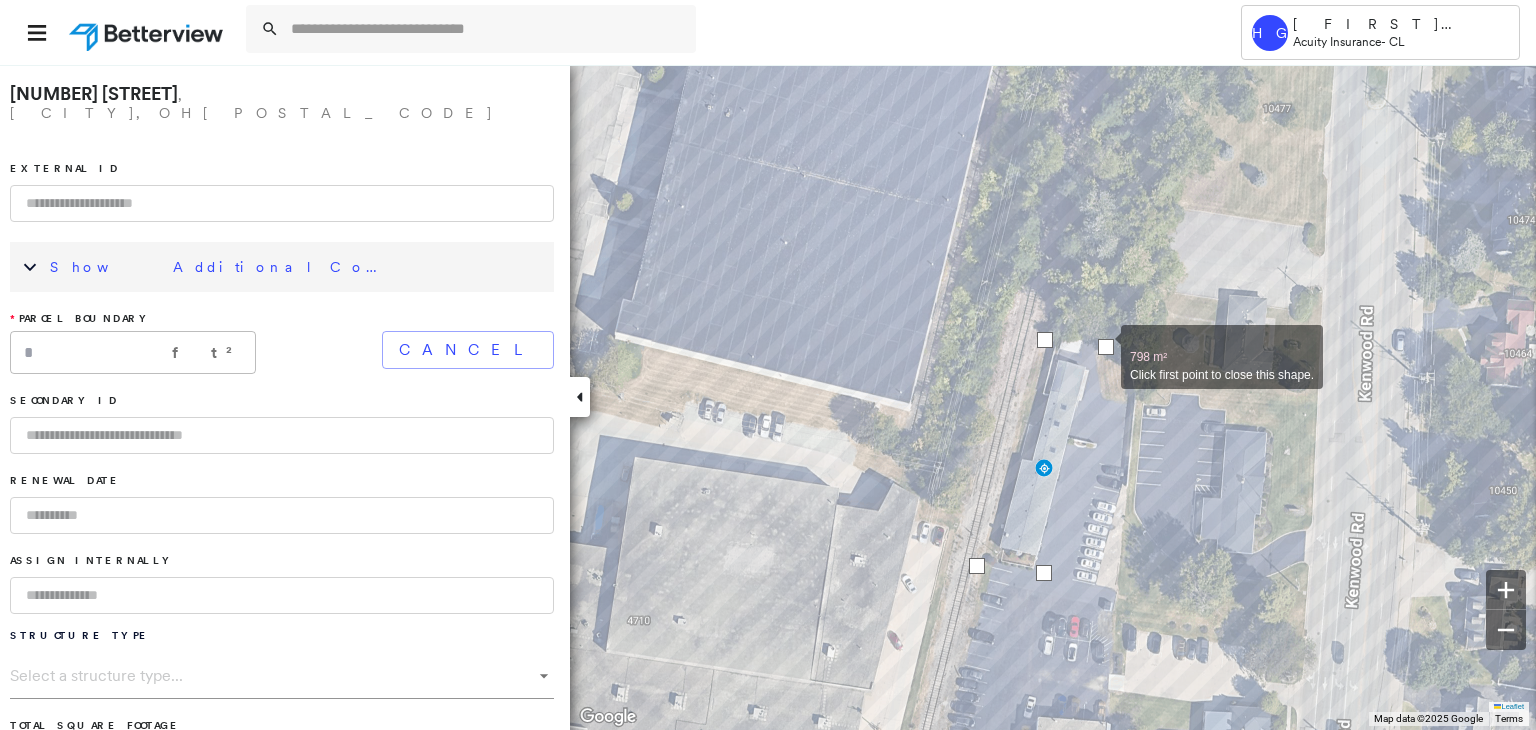 click at bounding box center [1106, 347] 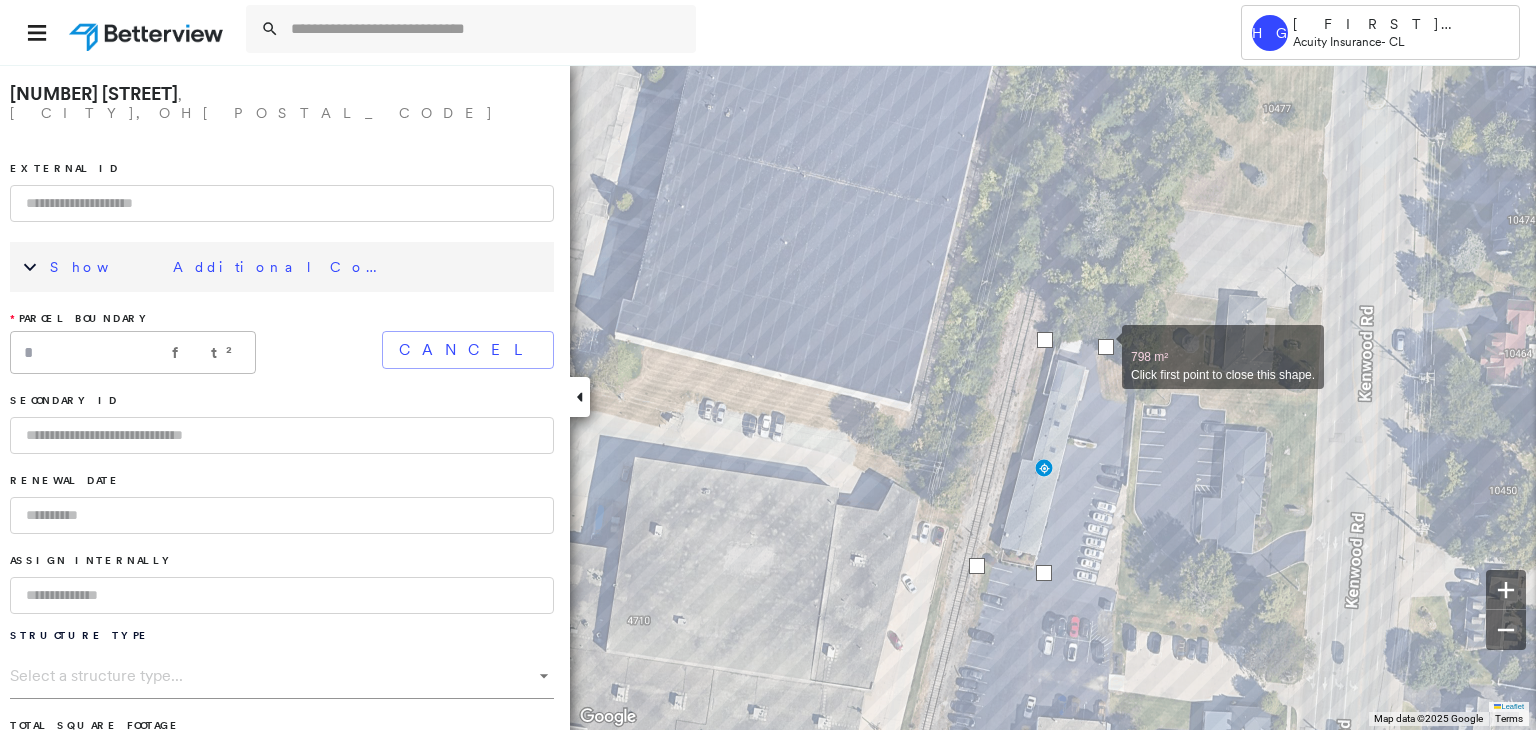 click at bounding box center [1106, 347] 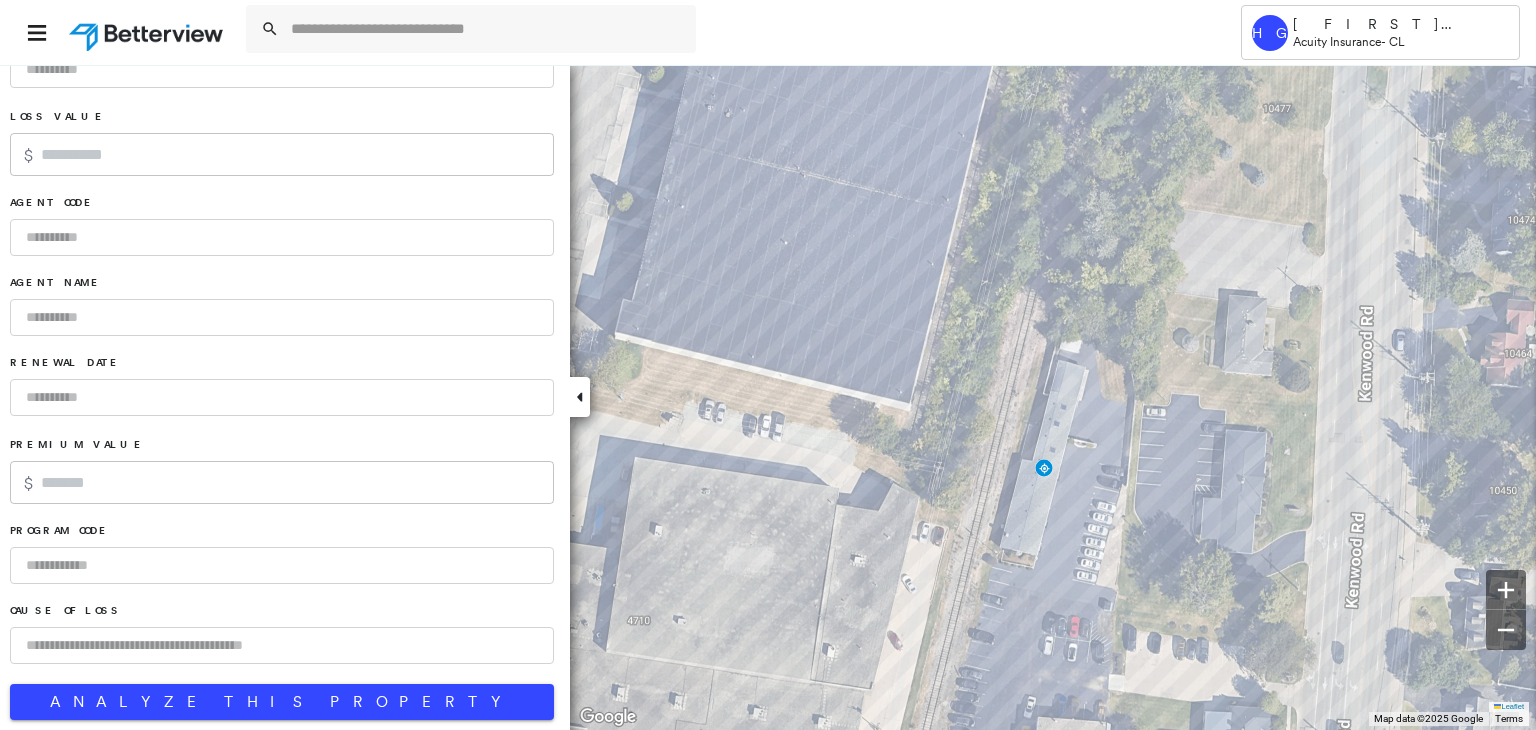 scroll, scrollTop: 1230, scrollLeft: 0, axis: vertical 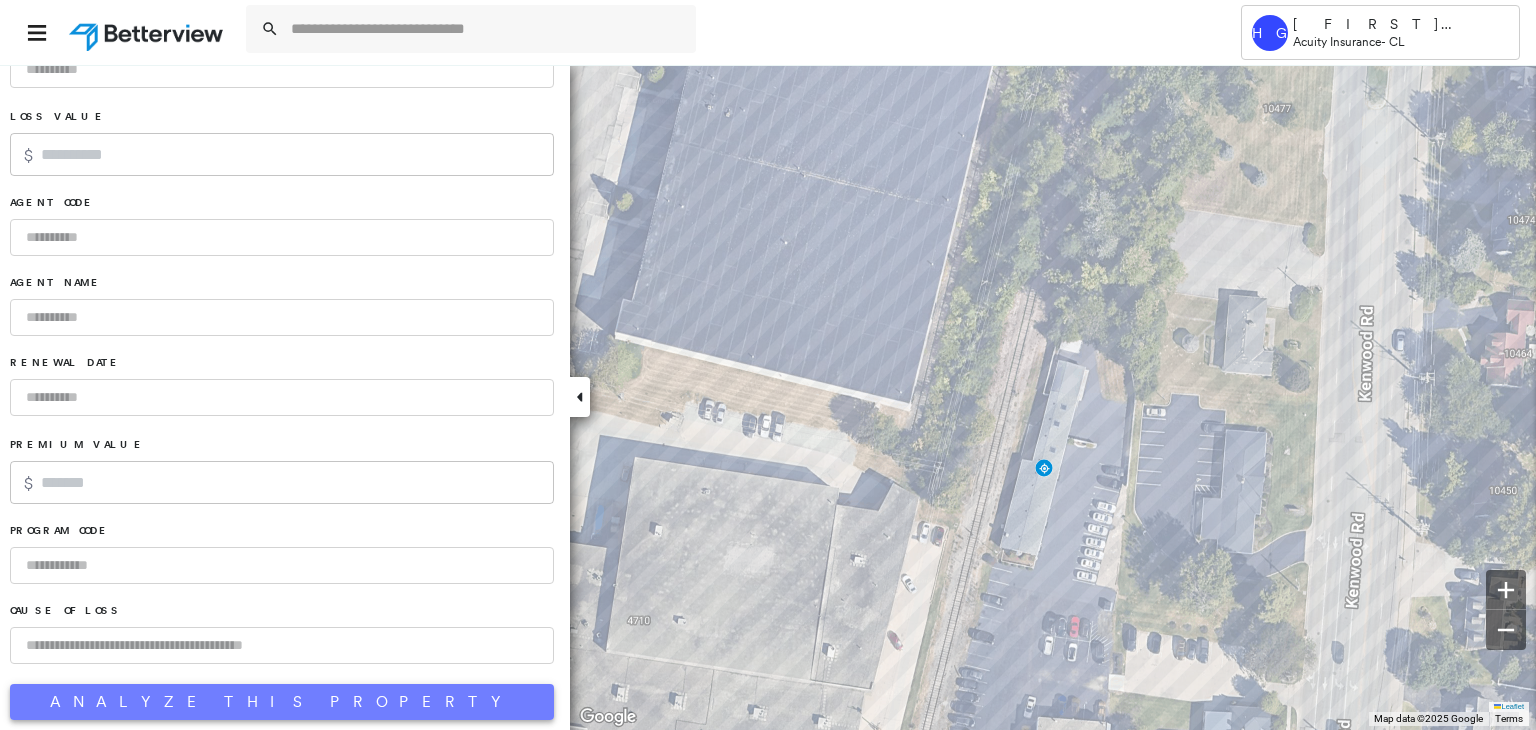 click on "Analyze This Property" at bounding box center (282, 702) 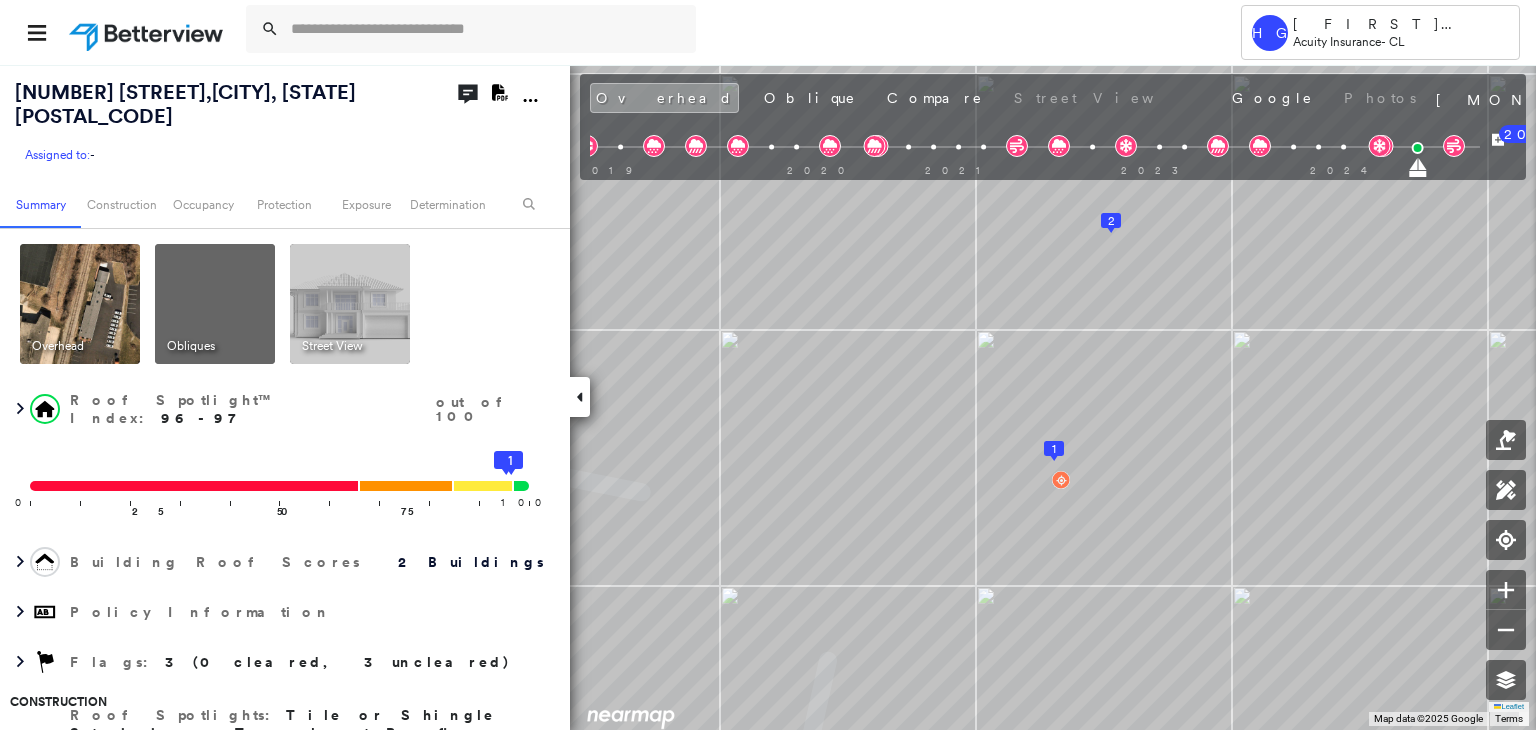 click 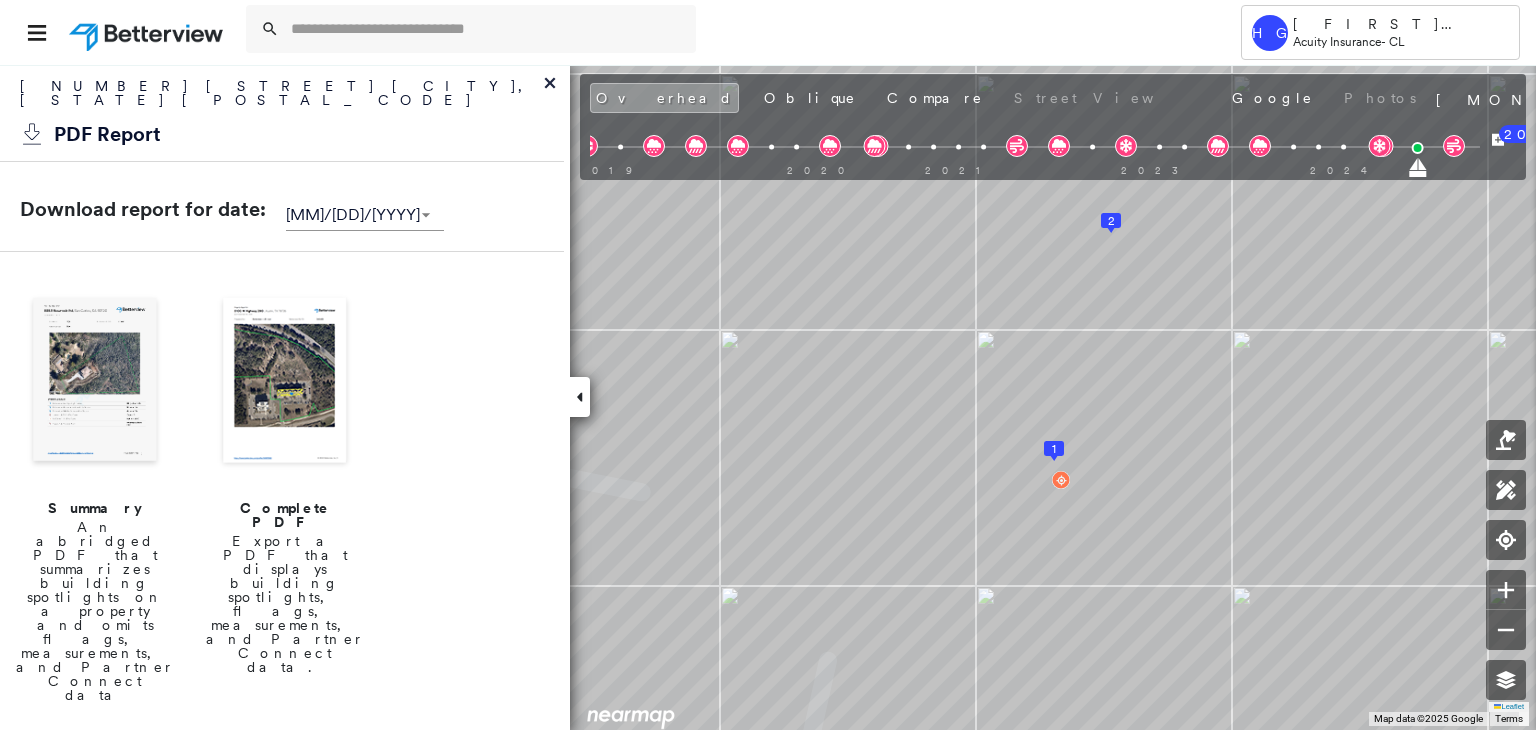 click at bounding box center (285, 382) 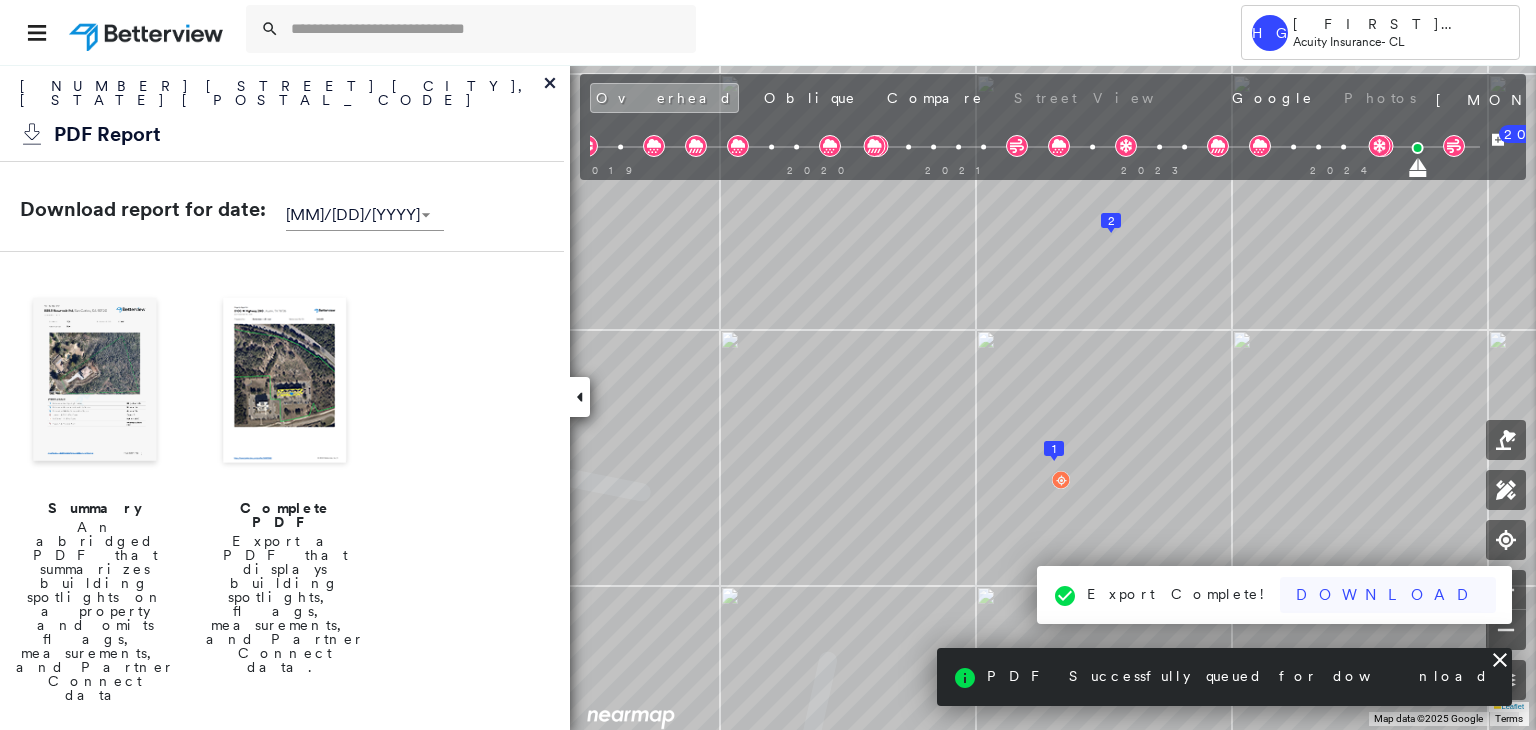 click on "Download" at bounding box center [1388, 595] 